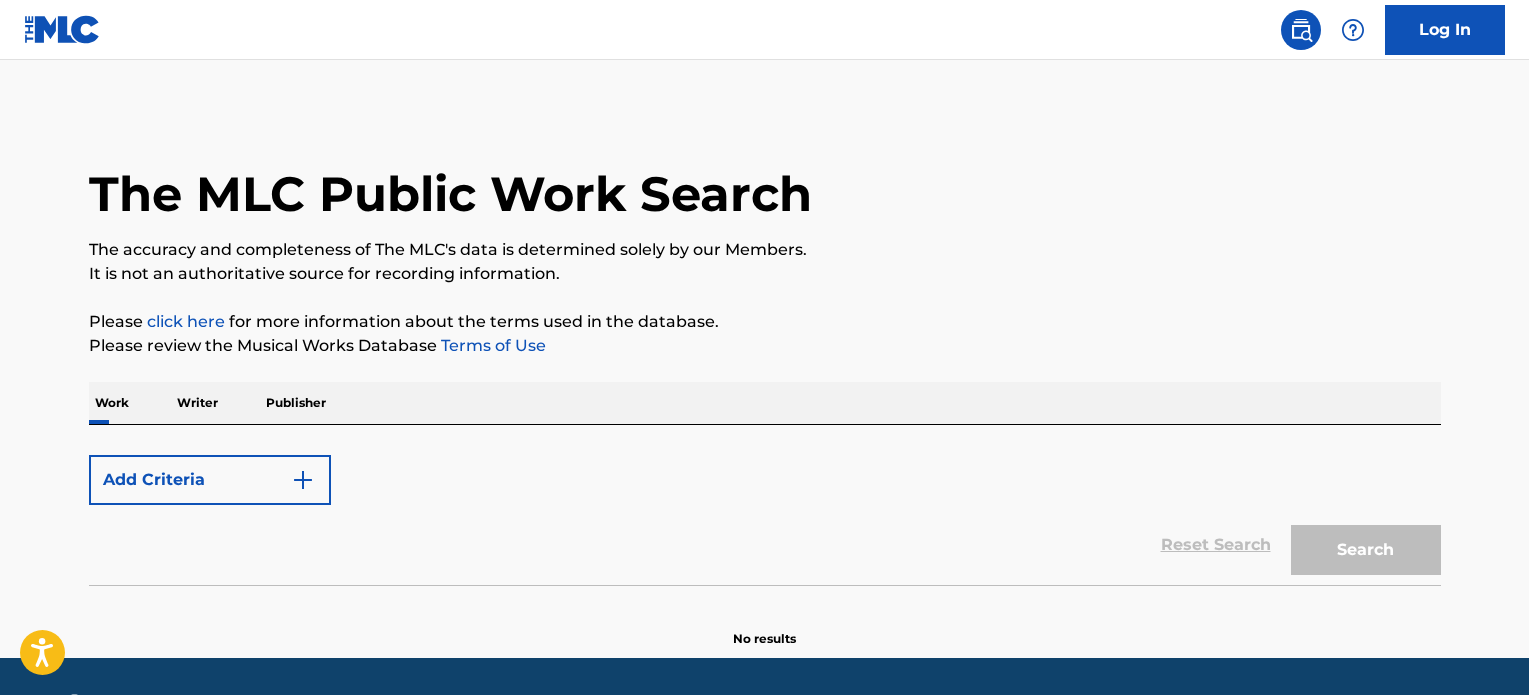 scroll, scrollTop: 0, scrollLeft: 0, axis: both 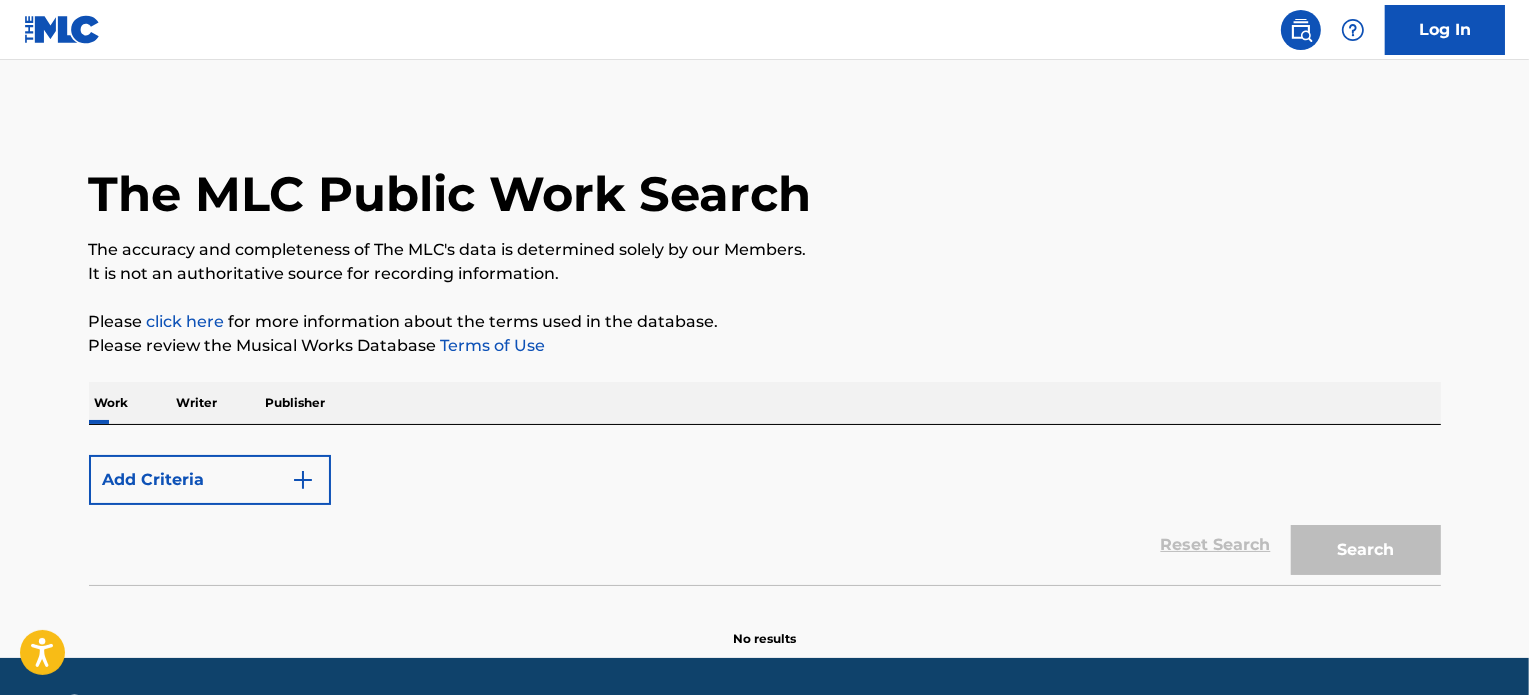 click on "Log In" at bounding box center (1445, 30) 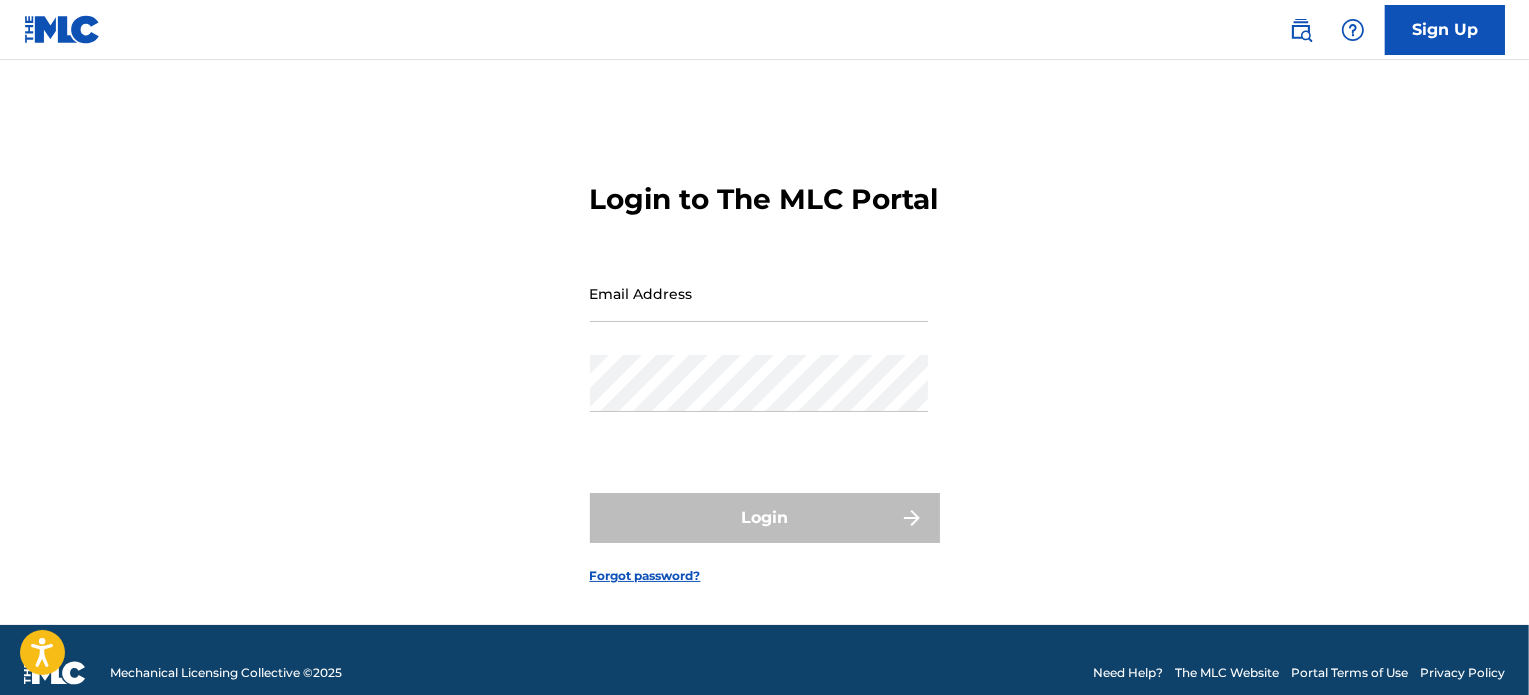 type on "[EMAIL]" 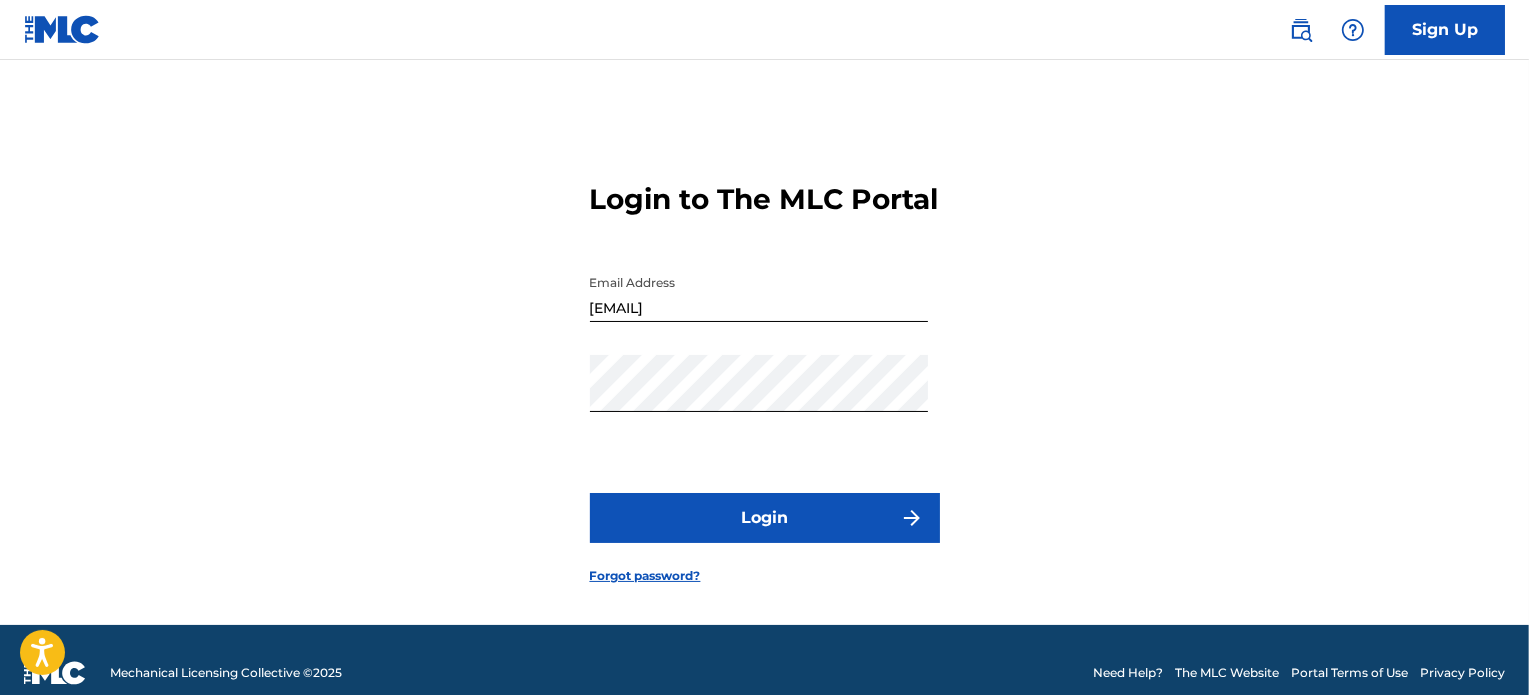 click on "Login" at bounding box center (765, 518) 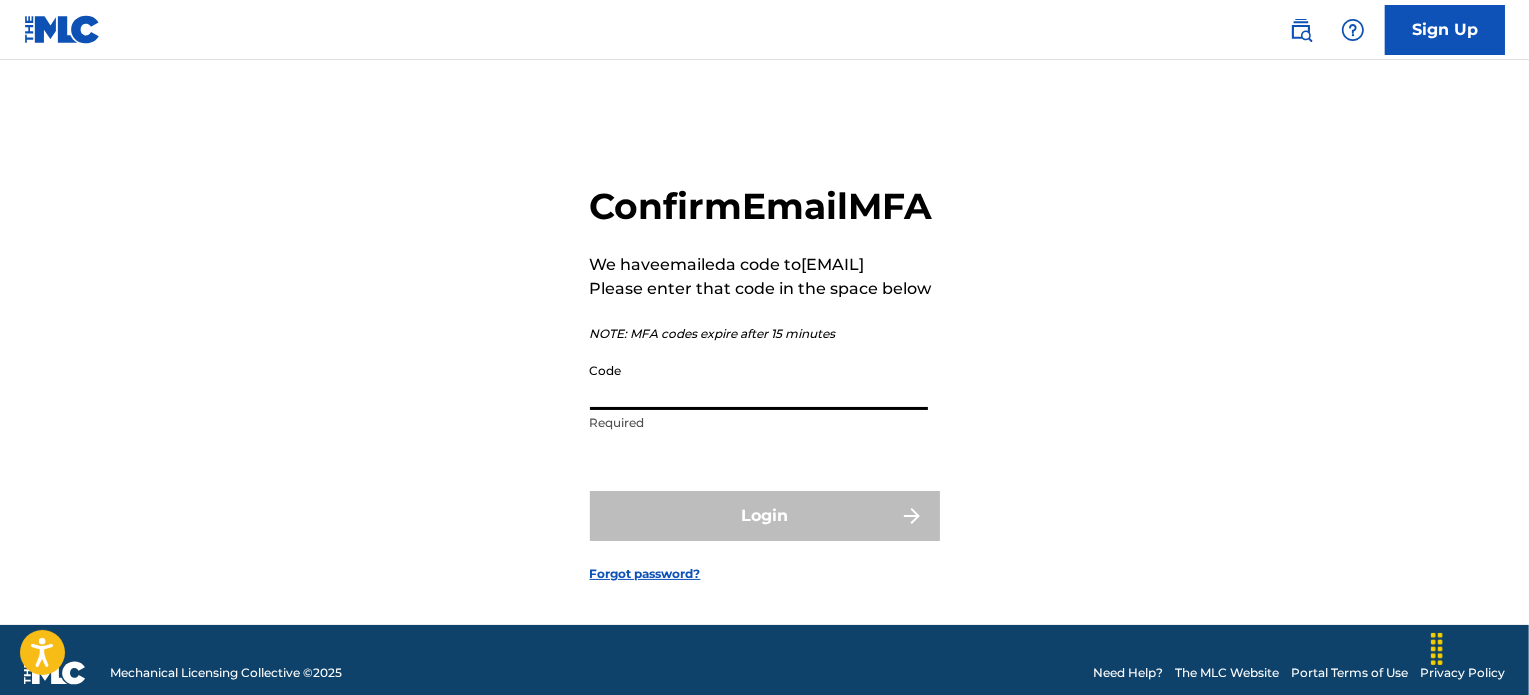 click on "Code" at bounding box center (759, 381) 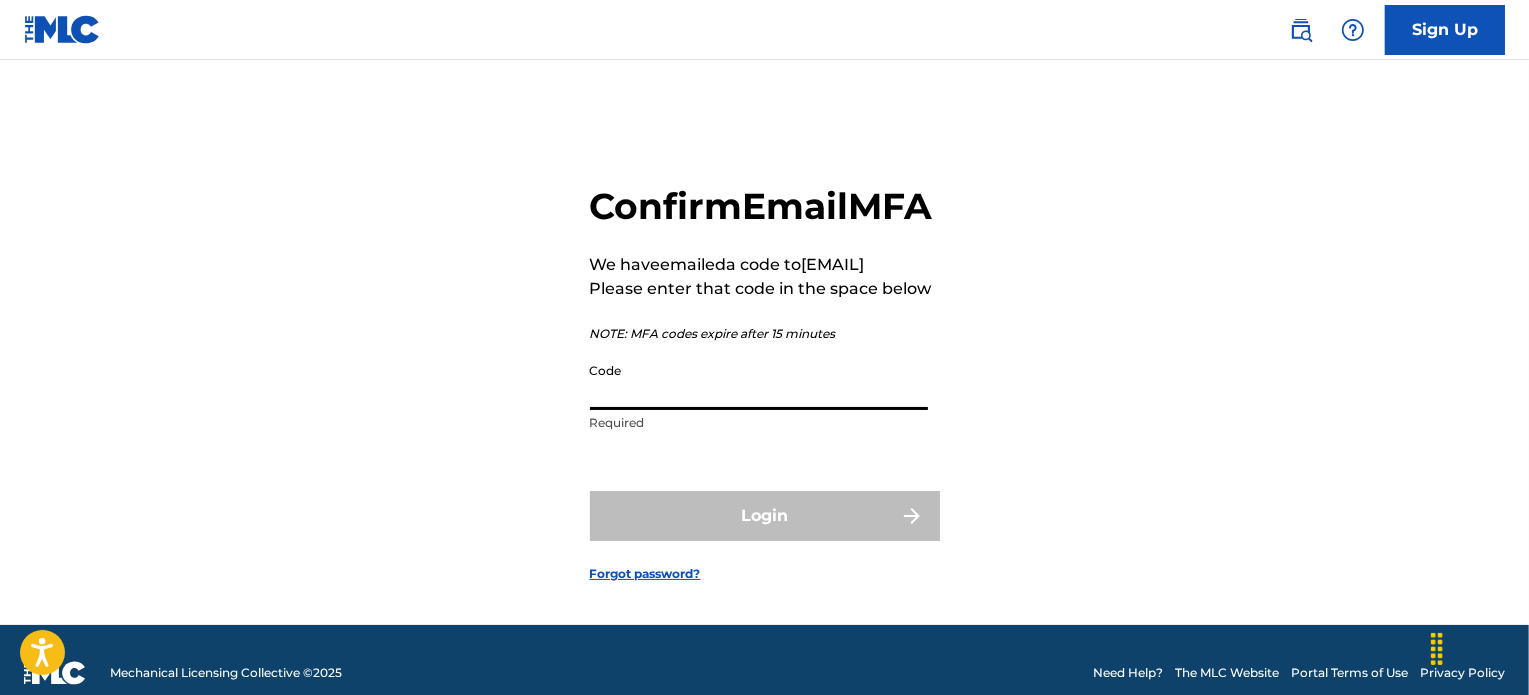 paste on "[POSTAL_CODE]" 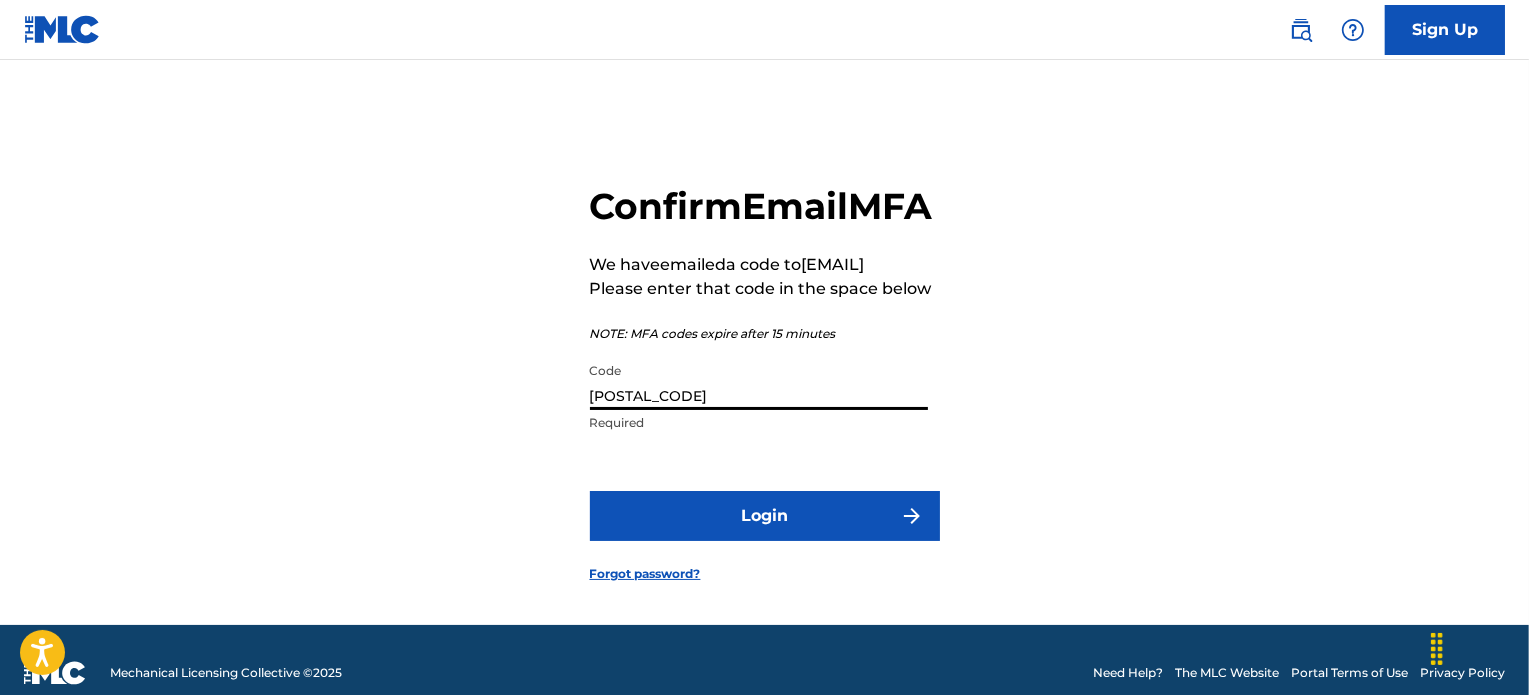 type on "[POSTAL_CODE]" 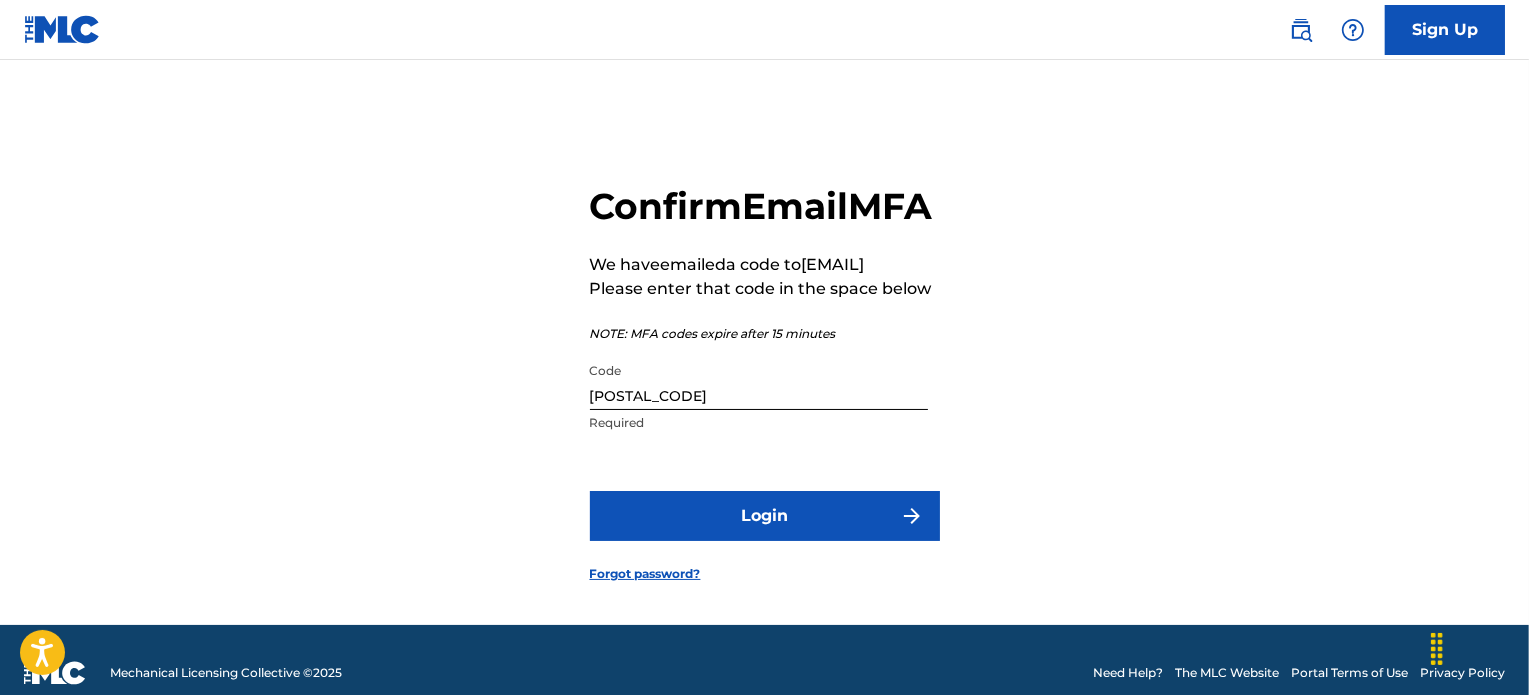 click on "Login" at bounding box center [765, 516] 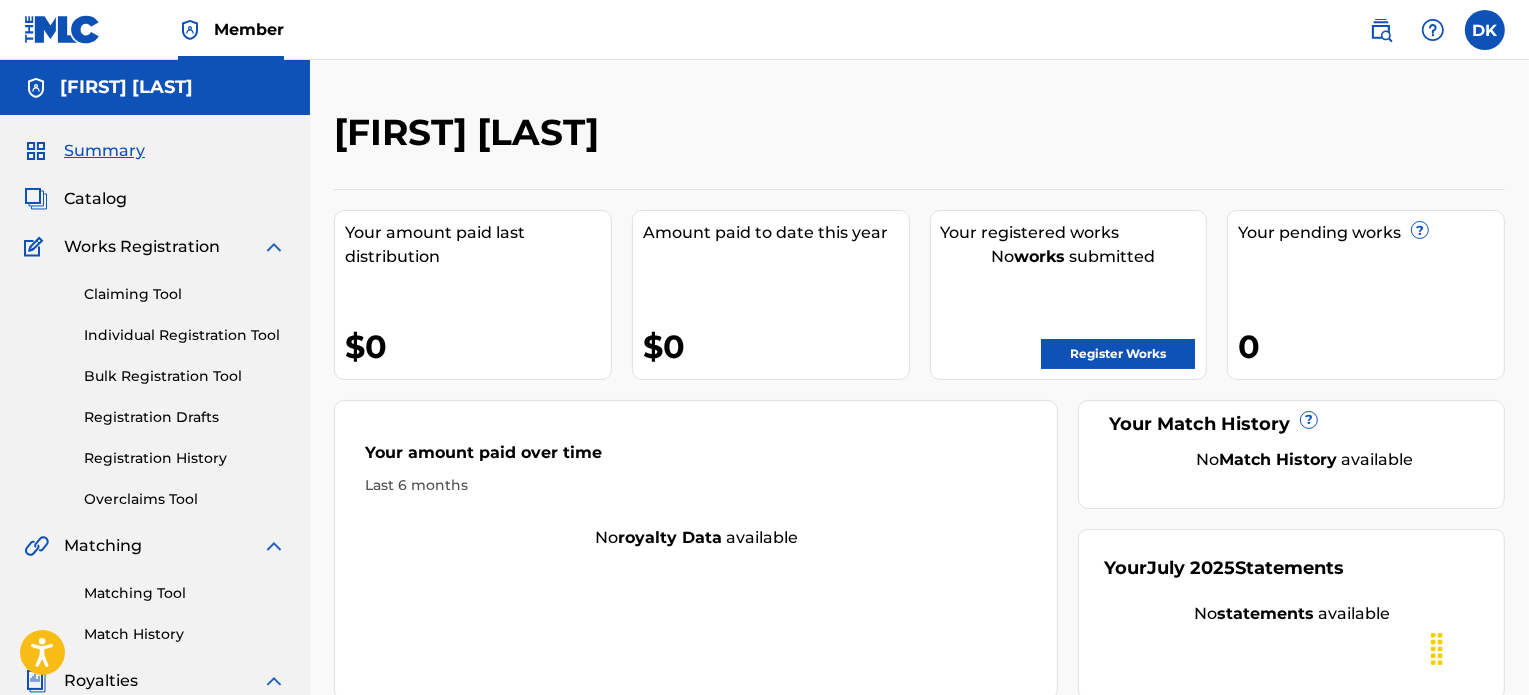 scroll, scrollTop: 0, scrollLeft: 0, axis: both 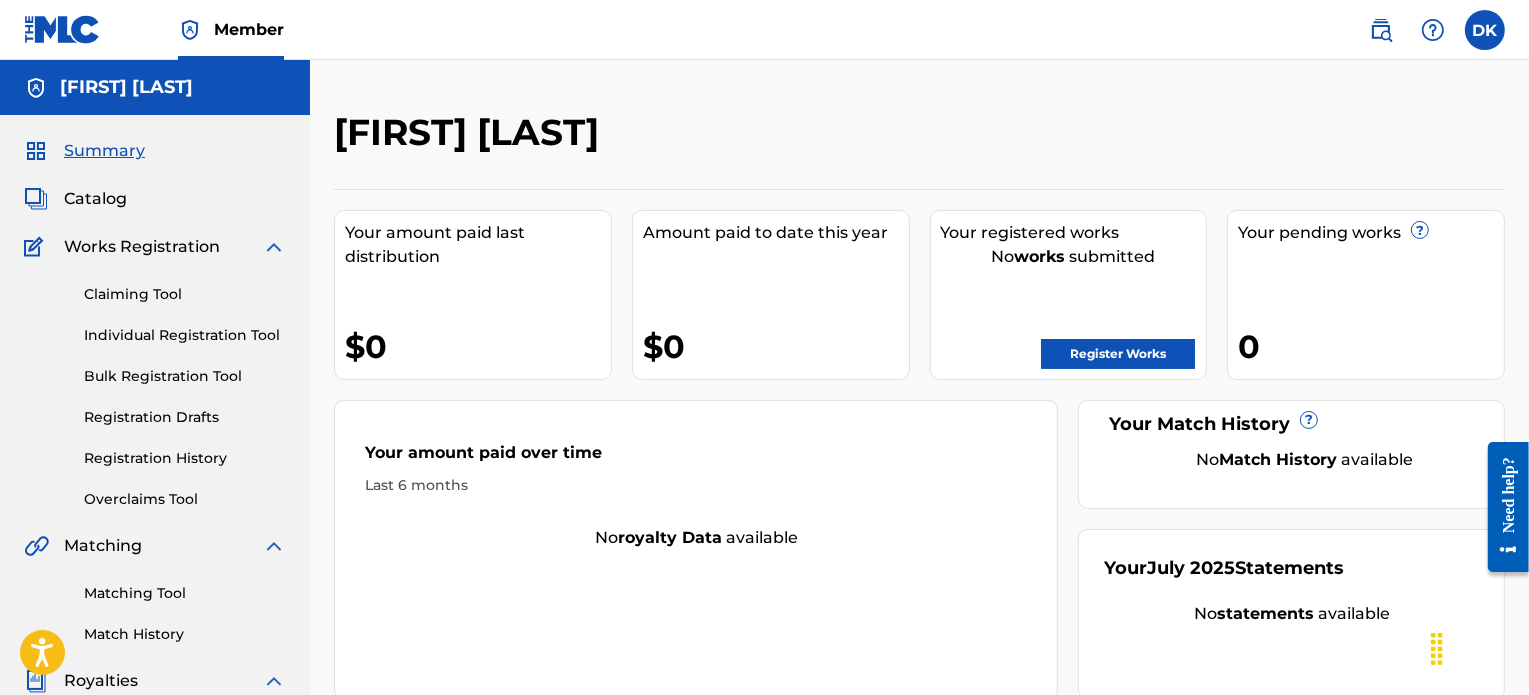 click at bounding box center (1485, 30) 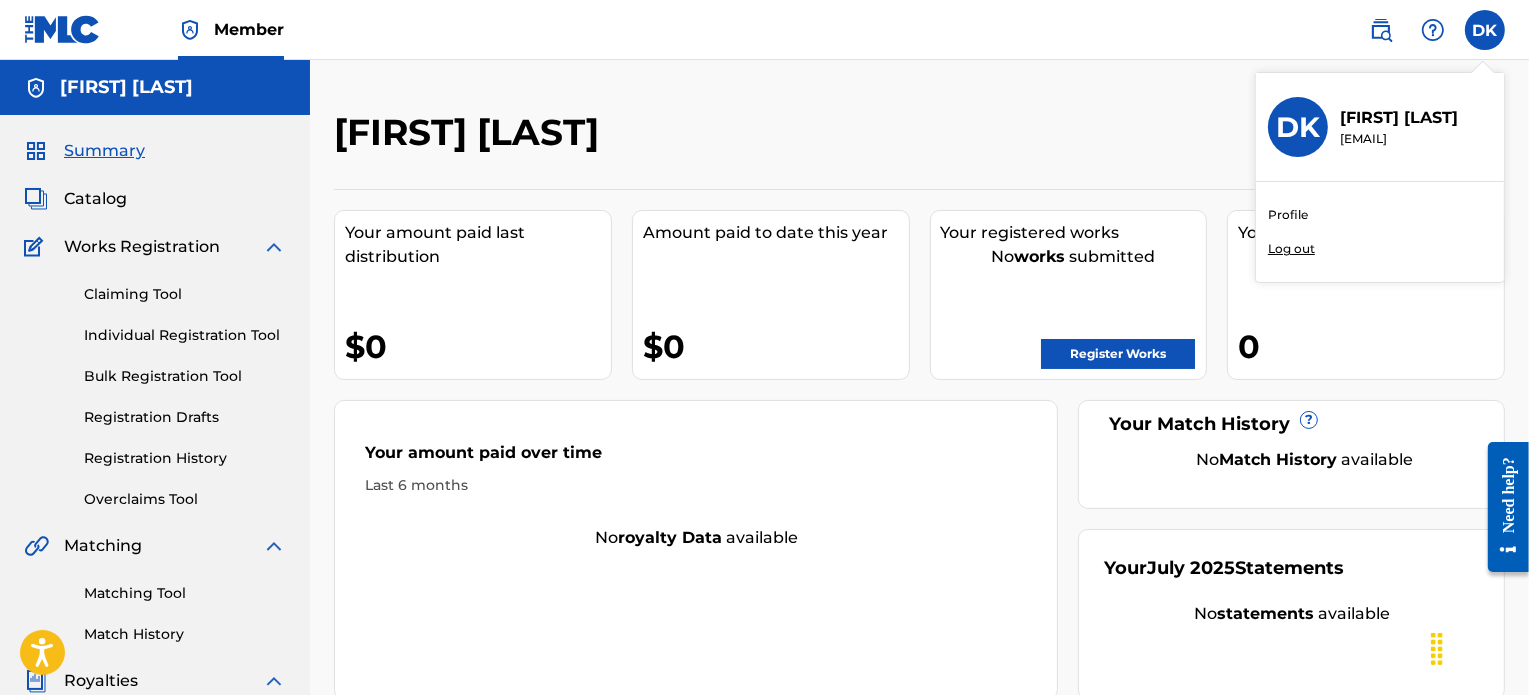click on "Profile" at bounding box center (1288, 215) 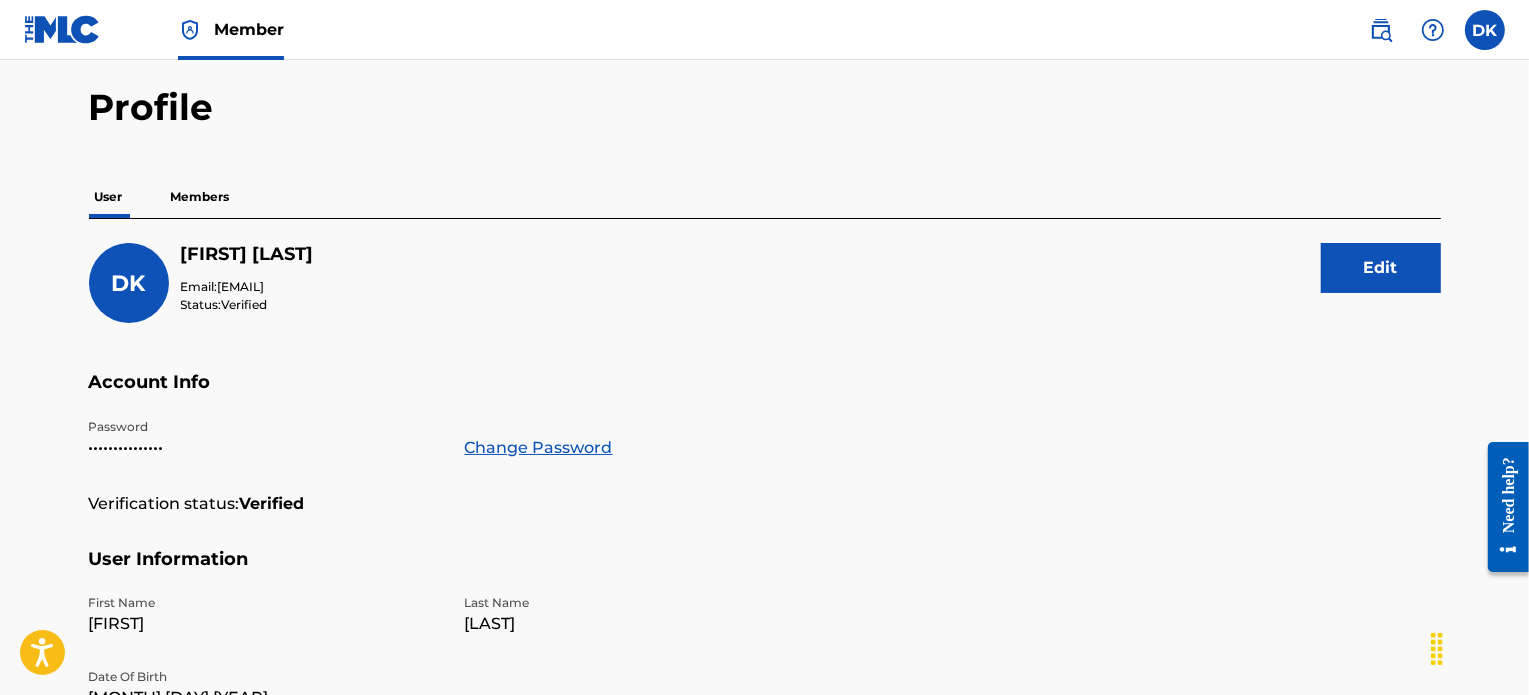 scroll, scrollTop: 74, scrollLeft: 0, axis: vertical 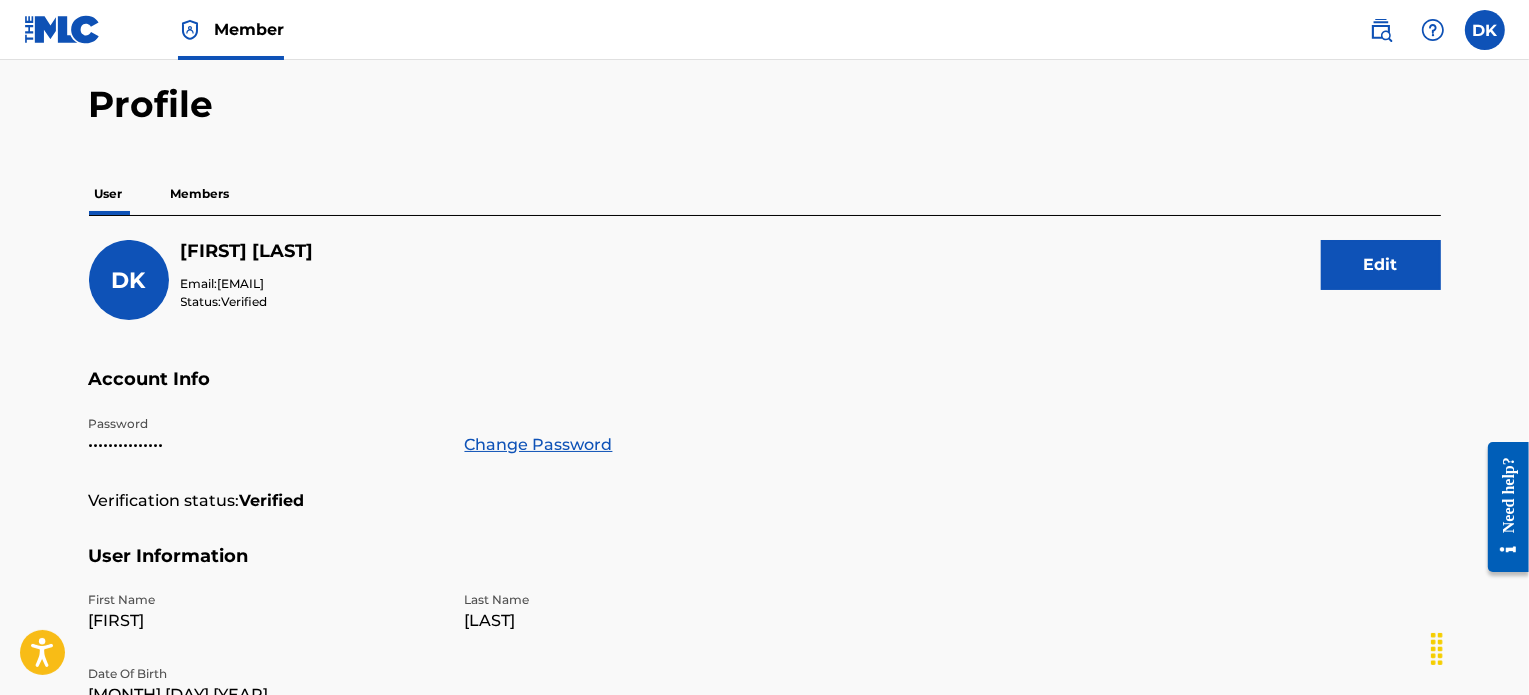 click on "Edit" at bounding box center (1381, 265) 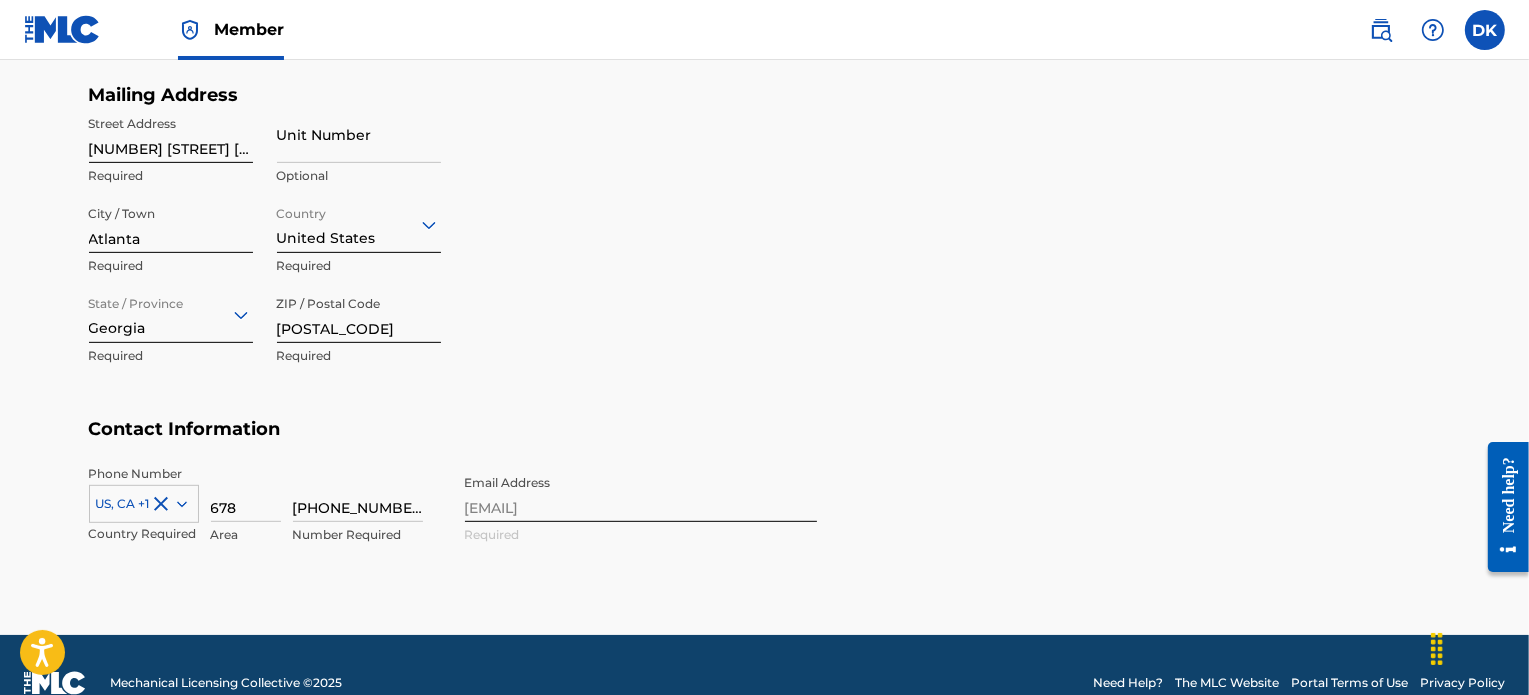 scroll, scrollTop: 861, scrollLeft: 0, axis: vertical 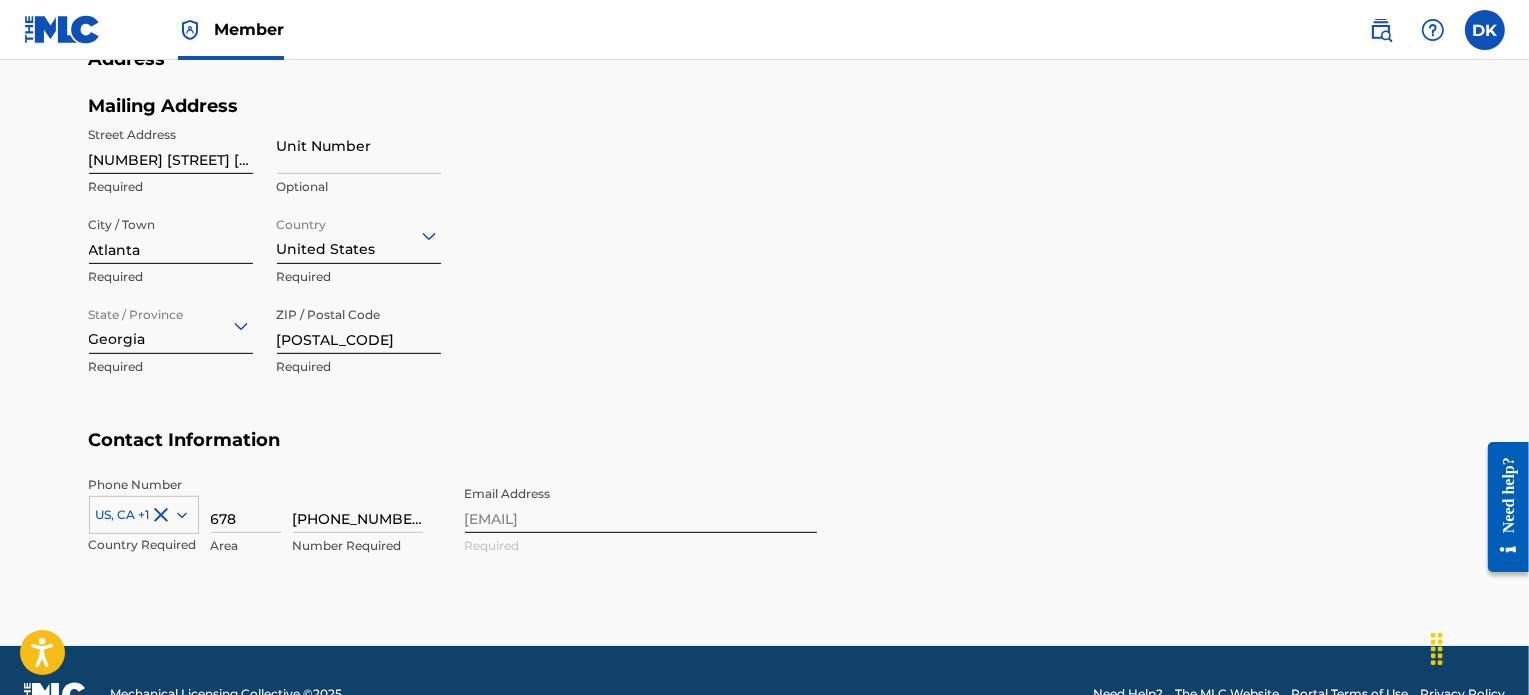 click on "Phone Number US, CA +1 Country Required [AREA_CODE] Area [PHONE_NUMBER] Number Required Email Address [EMAIL] Required" at bounding box center (453, 537) 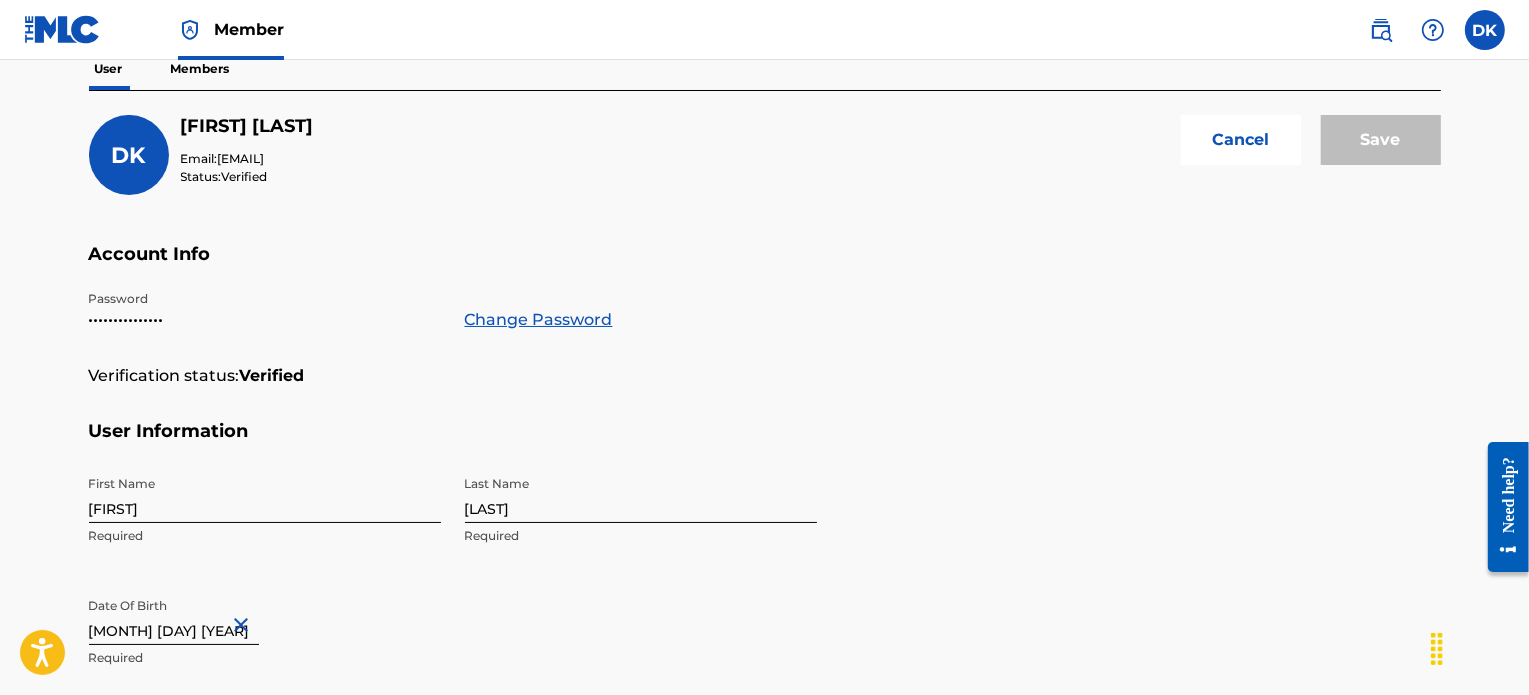 scroll, scrollTop: 197, scrollLeft: 0, axis: vertical 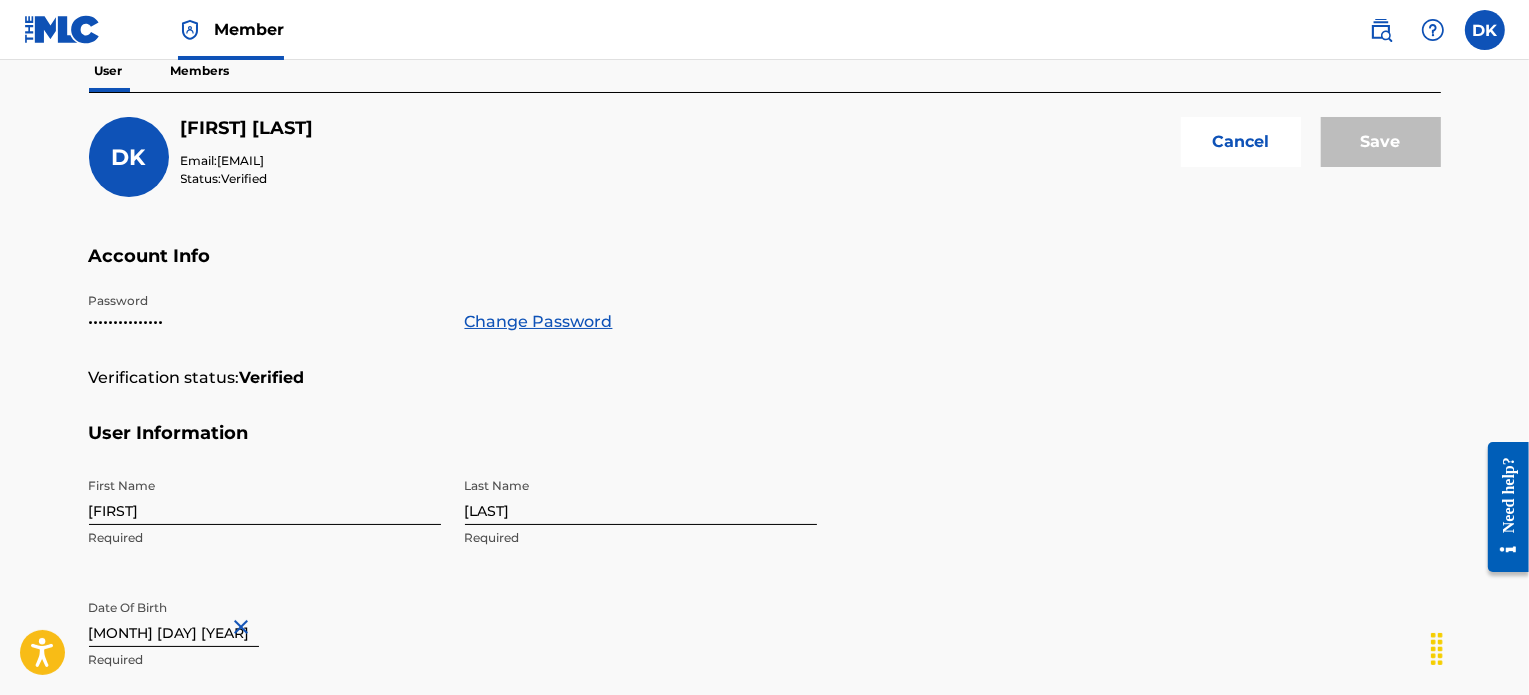 click on "Status:  Verified" at bounding box center [247, 179] 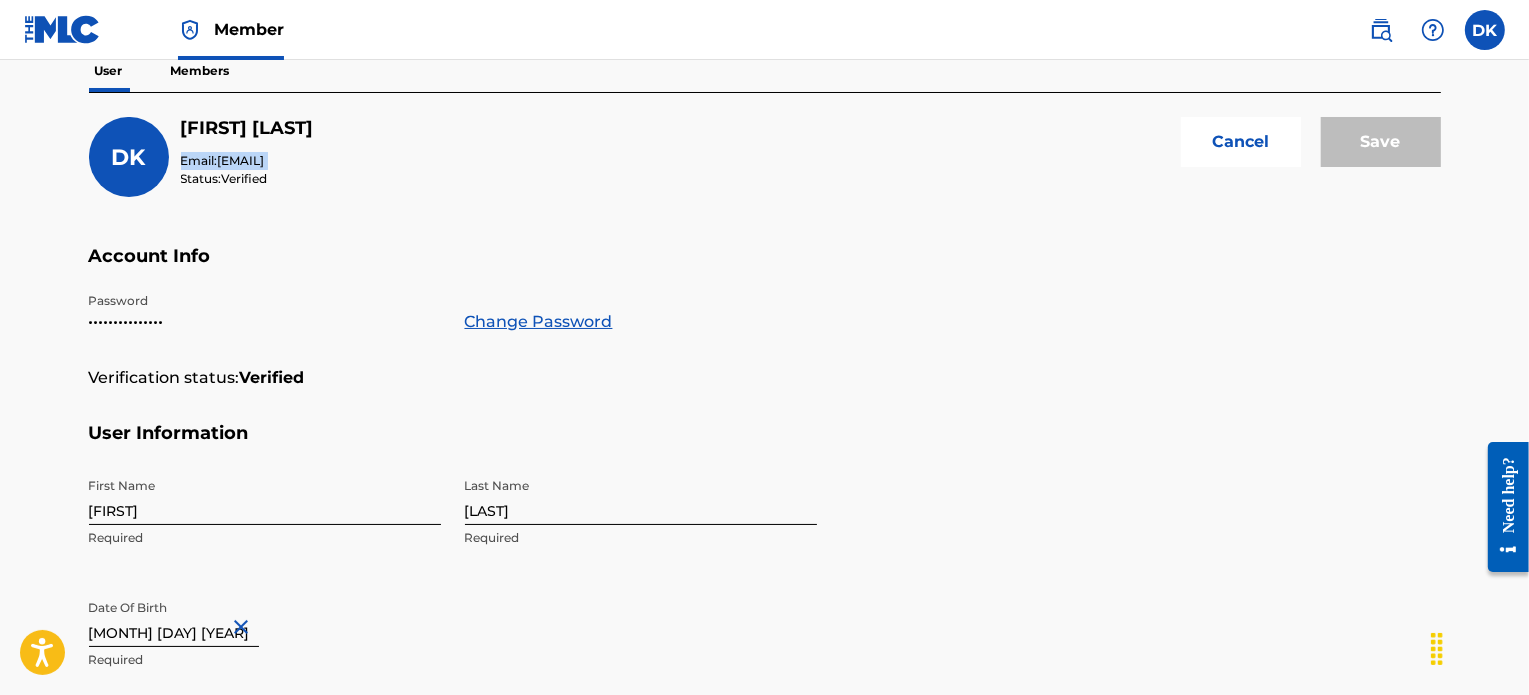 click on "[FIRST]   [LAST] Email:  [EMAIL] Status:  Verified" at bounding box center [247, 152] 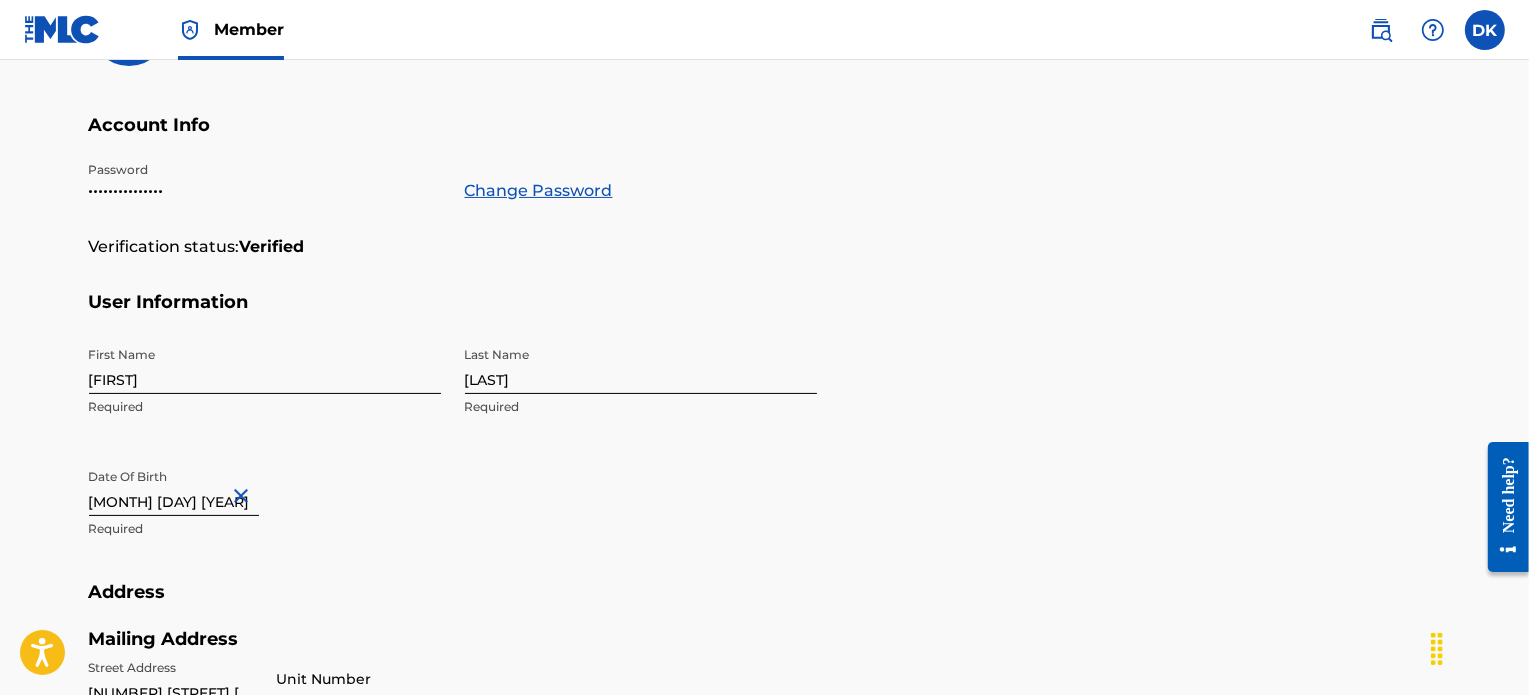 scroll, scrollTop: 907, scrollLeft: 0, axis: vertical 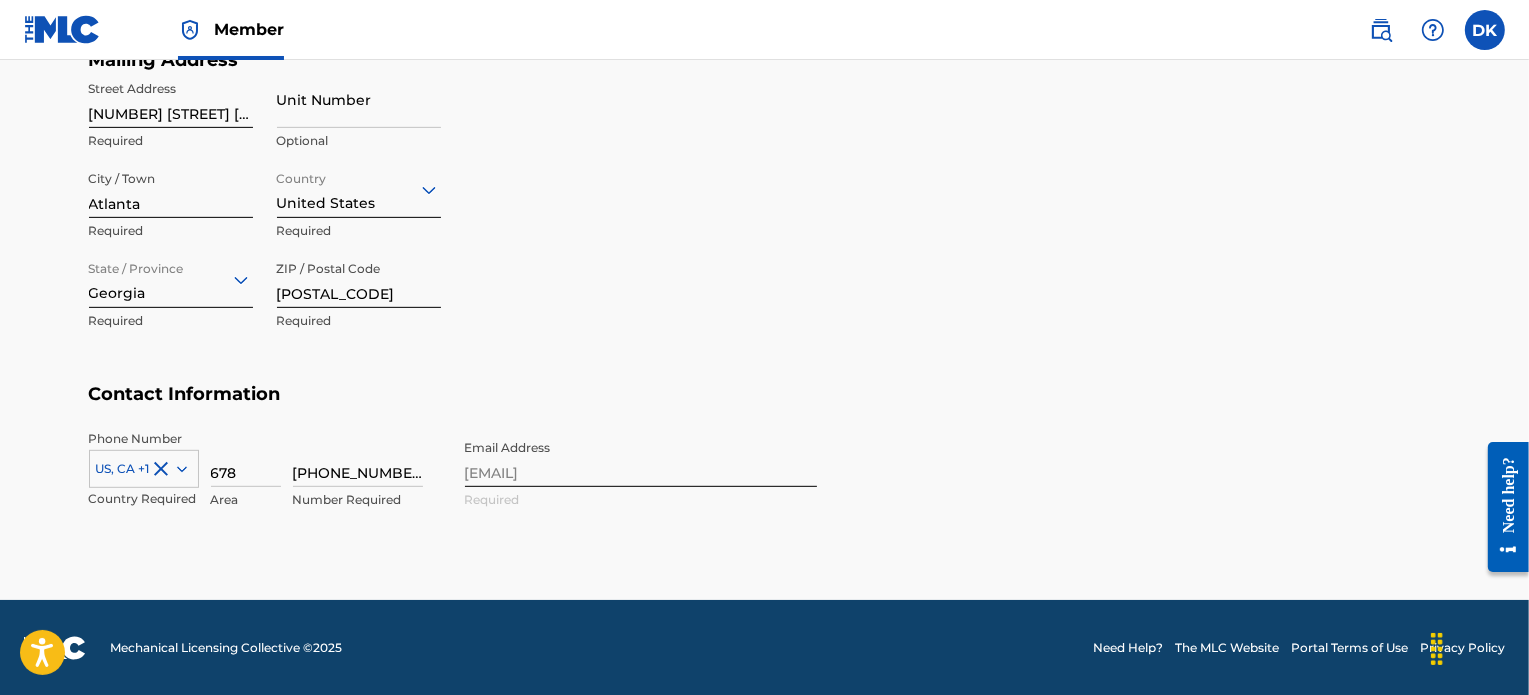 click on "Phone Number US, CA +1 Country Required [AREA_CODE] Area [PHONE_NUMBER] Number Required Email Address [EMAIL] Required" at bounding box center (453, 491) 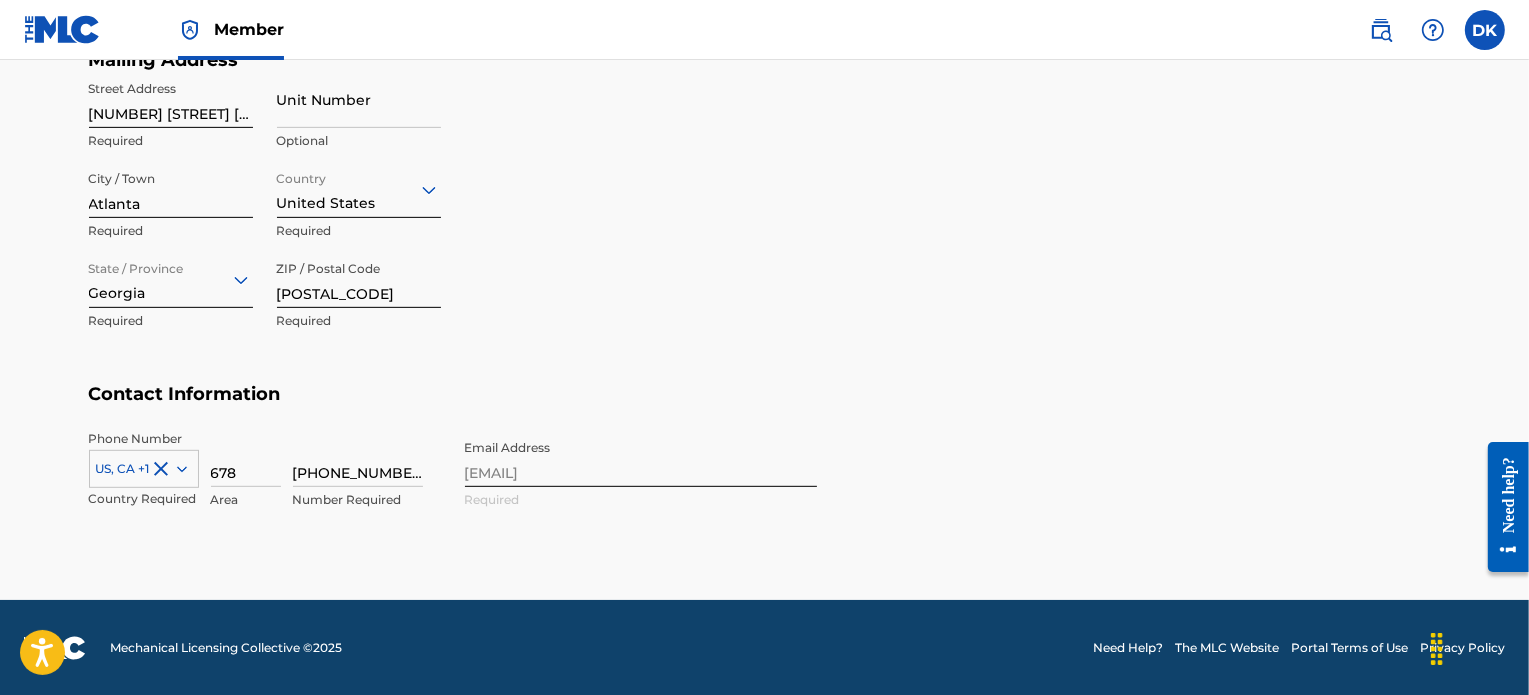 click on "Phone Number US, CA +1 Country Required [AREA_CODE] Area [PHONE_NUMBER] Number Required Email Address [EMAIL] Required" at bounding box center [453, 491] 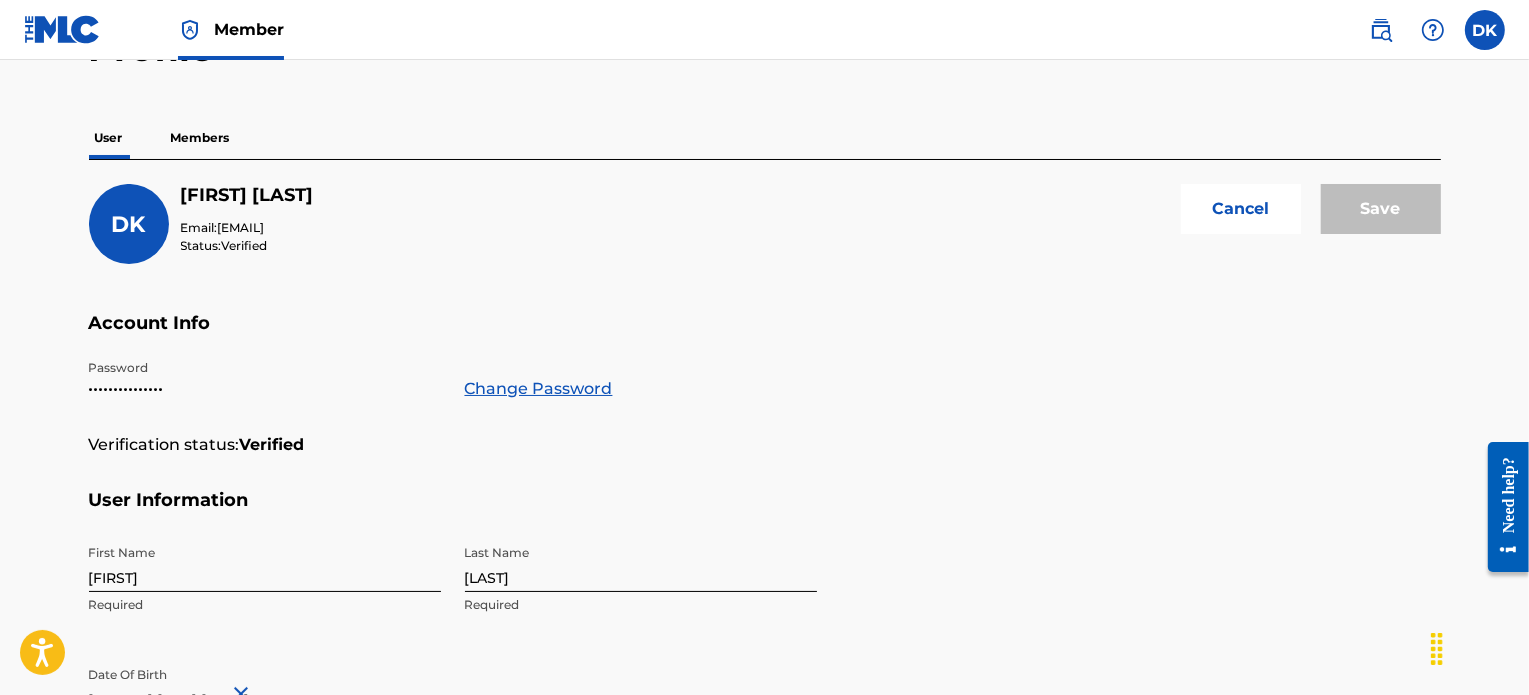 scroll, scrollTop: 0, scrollLeft: 0, axis: both 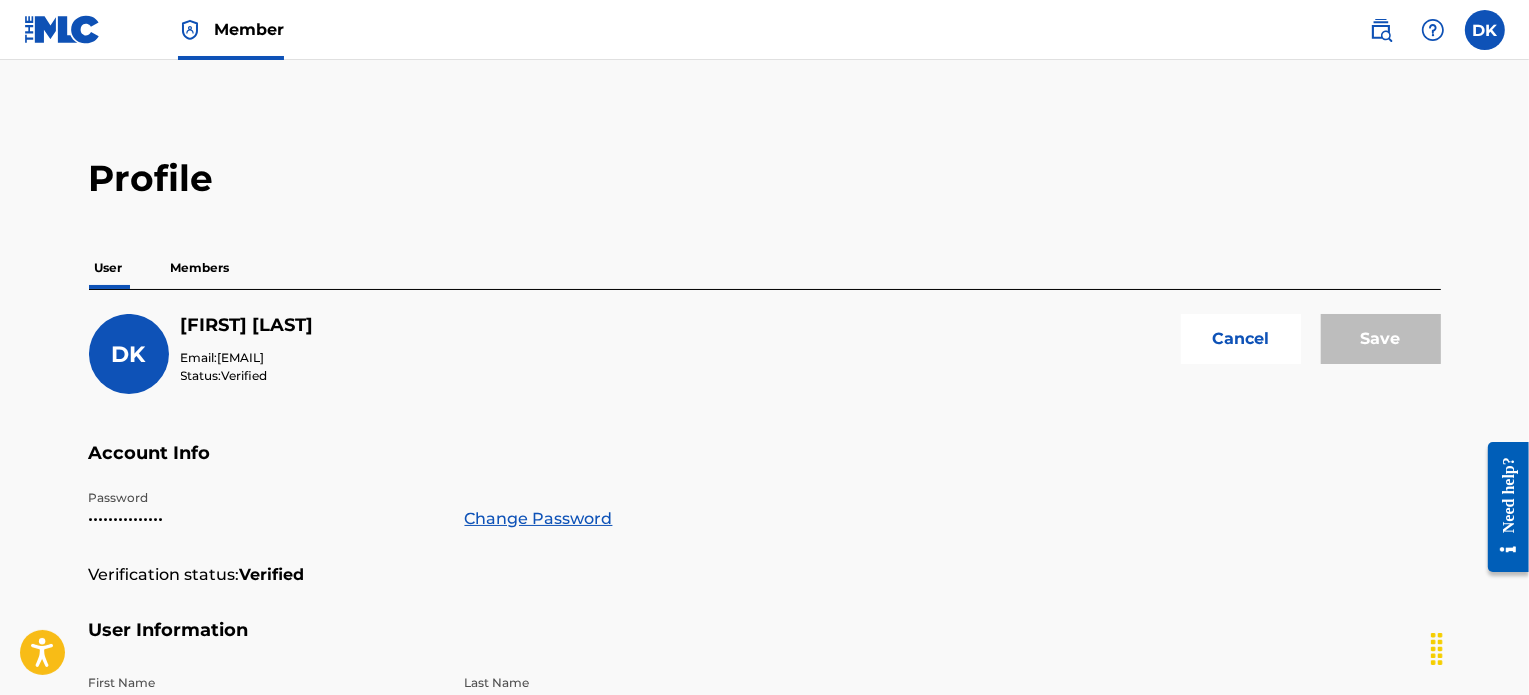 click on "Members" at bounding box center (200, 268) 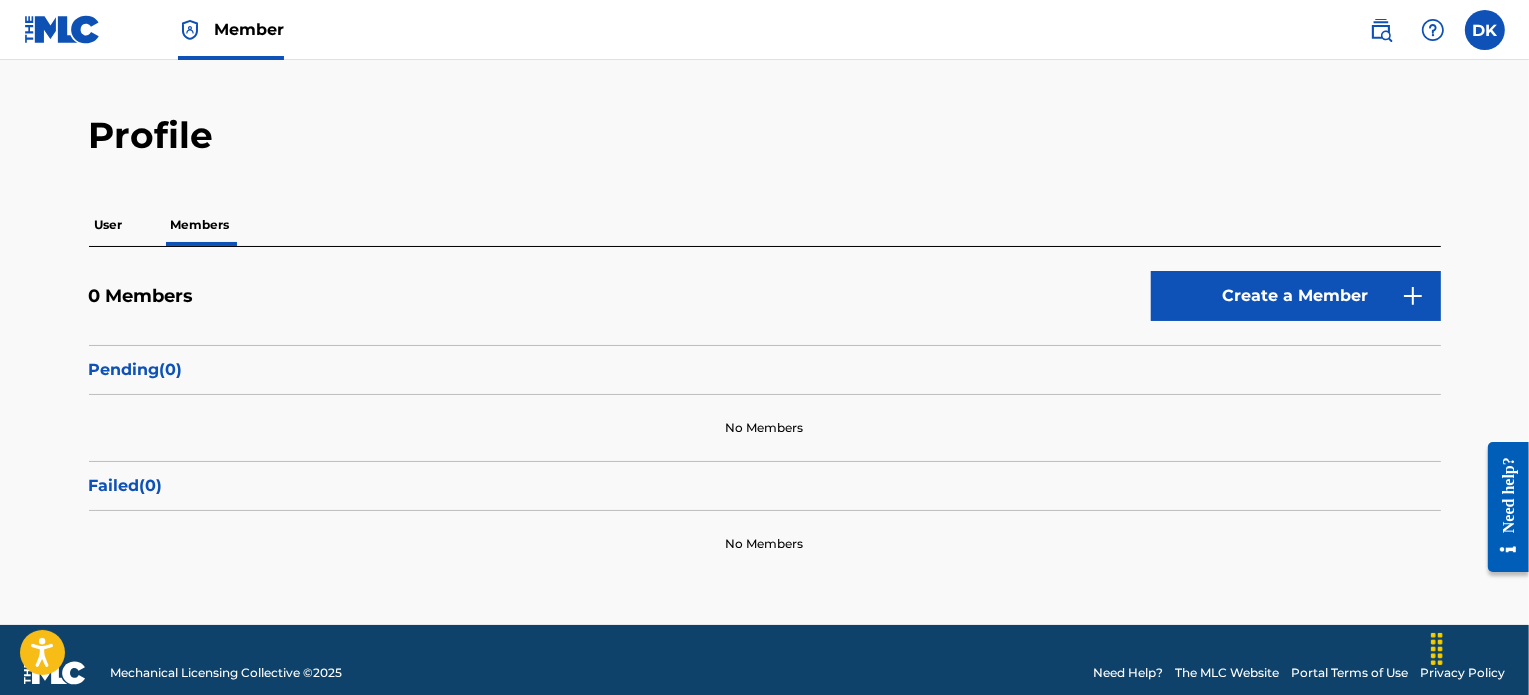 scroll, scrollTop: 44, scrollLeft: 0, axis: vertical 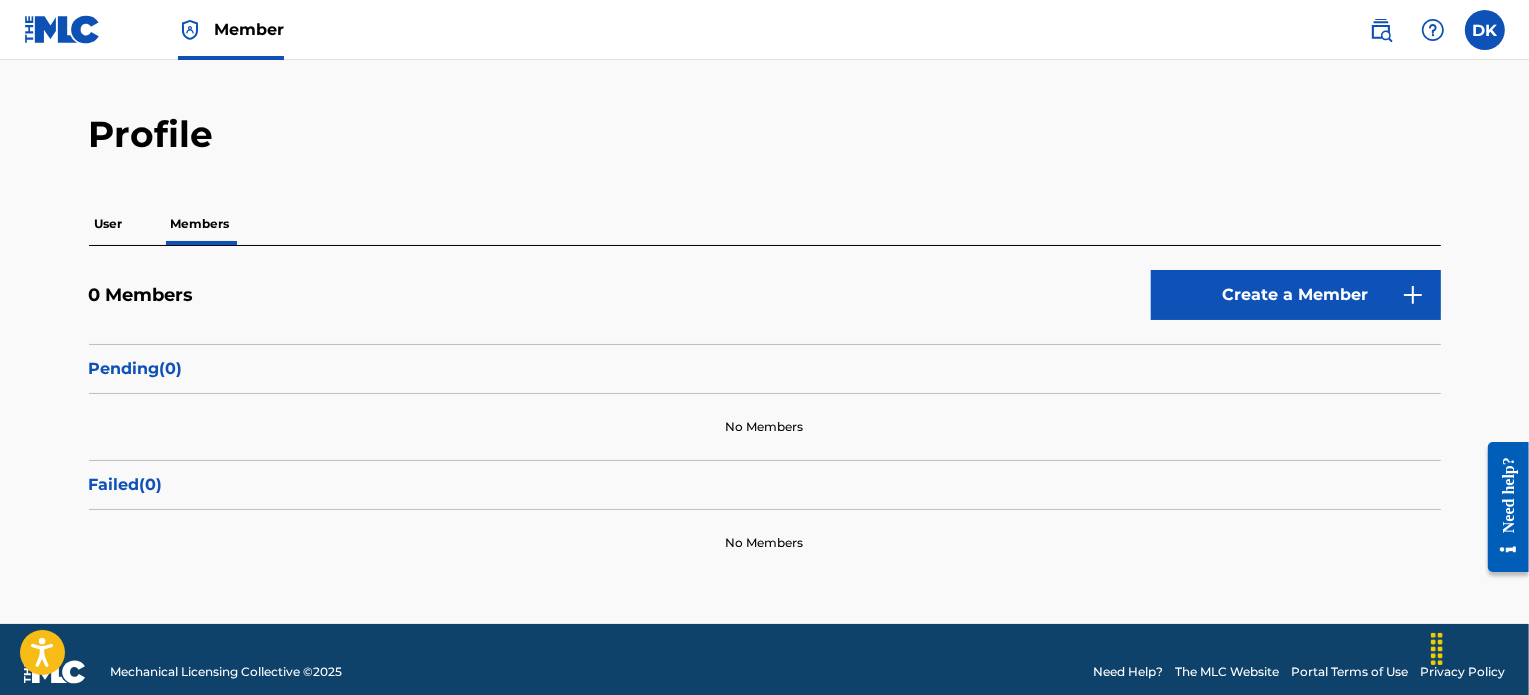 click on "User" at bounding box center [109, 224] 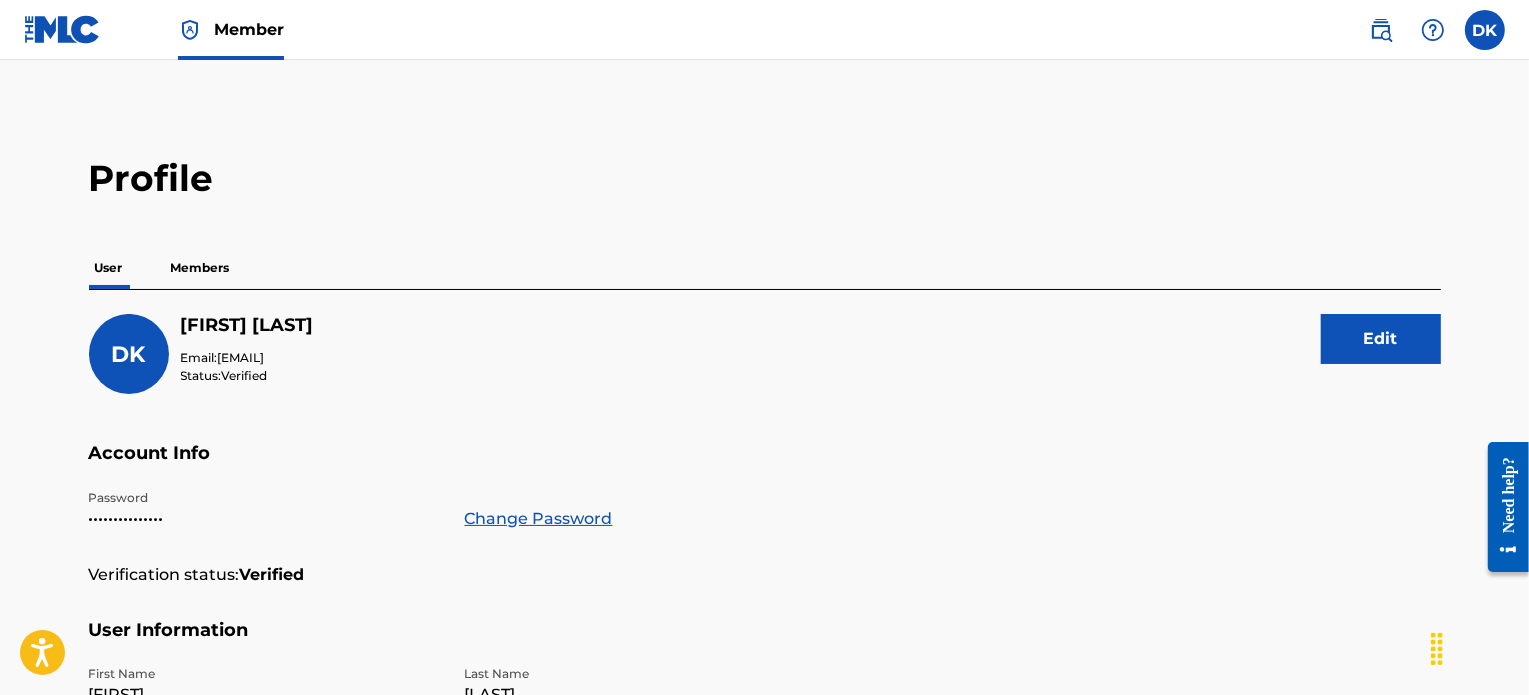 drag, startPoint x: 299, startPoint y: 355, endPoint x: 646, endPoint y: 388, distance: 348.56564 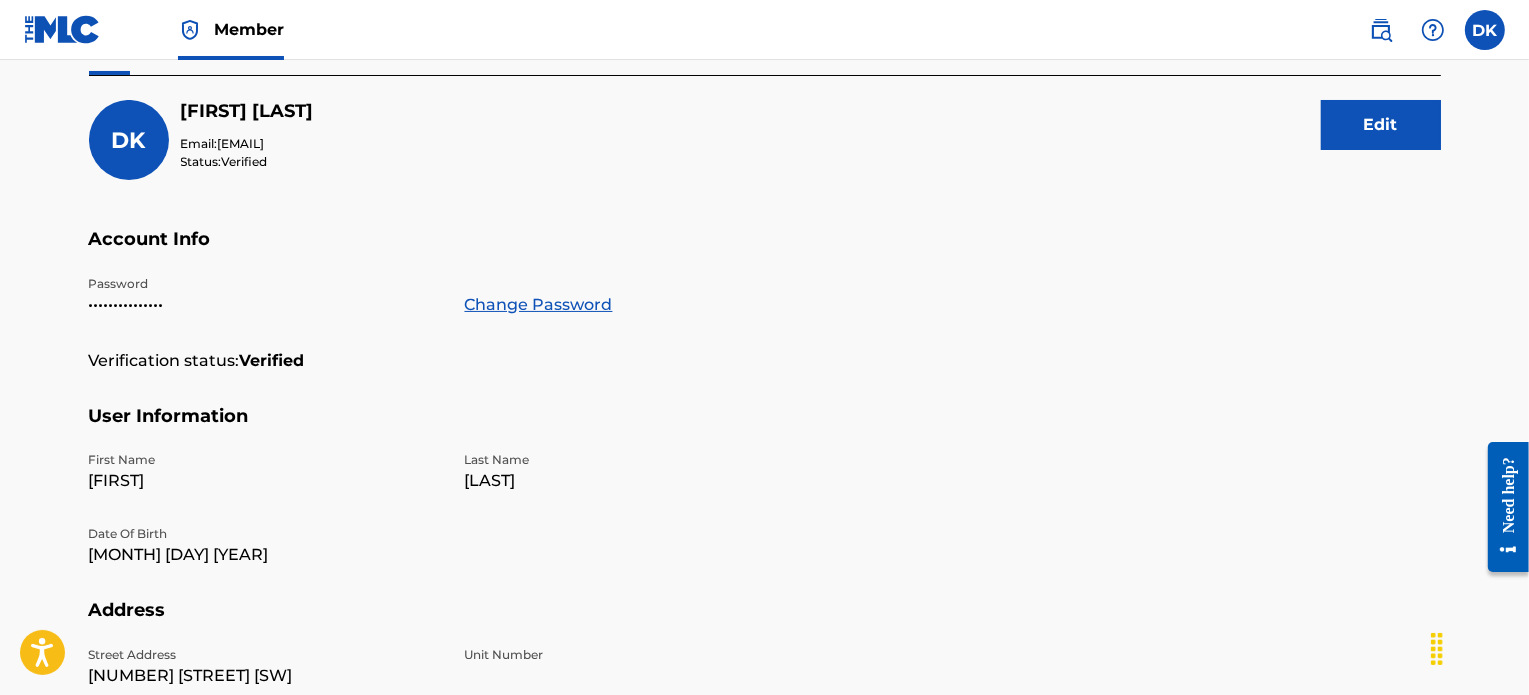 scroll, scrollTop: 0, scrollLeft: 0, axis: both 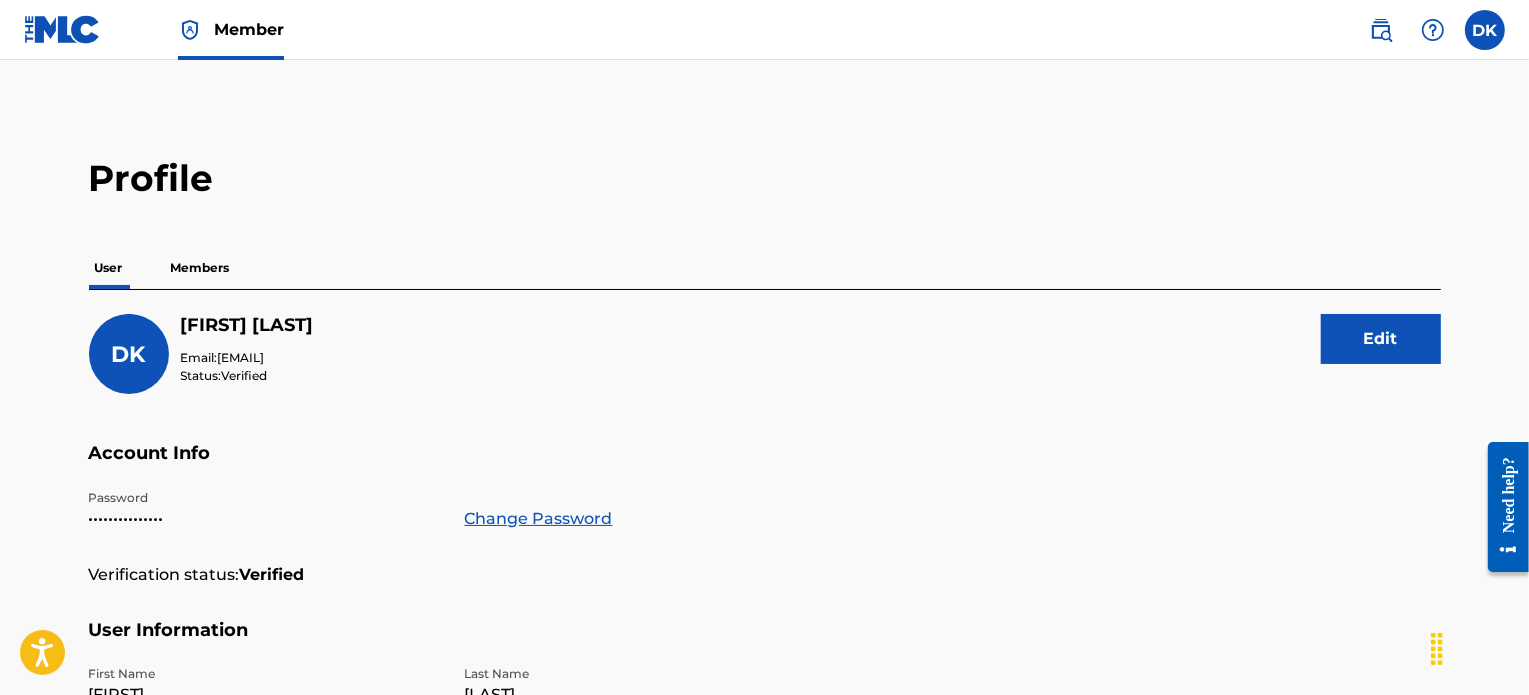 click on "Edit" at bounding box center [1381, 339] 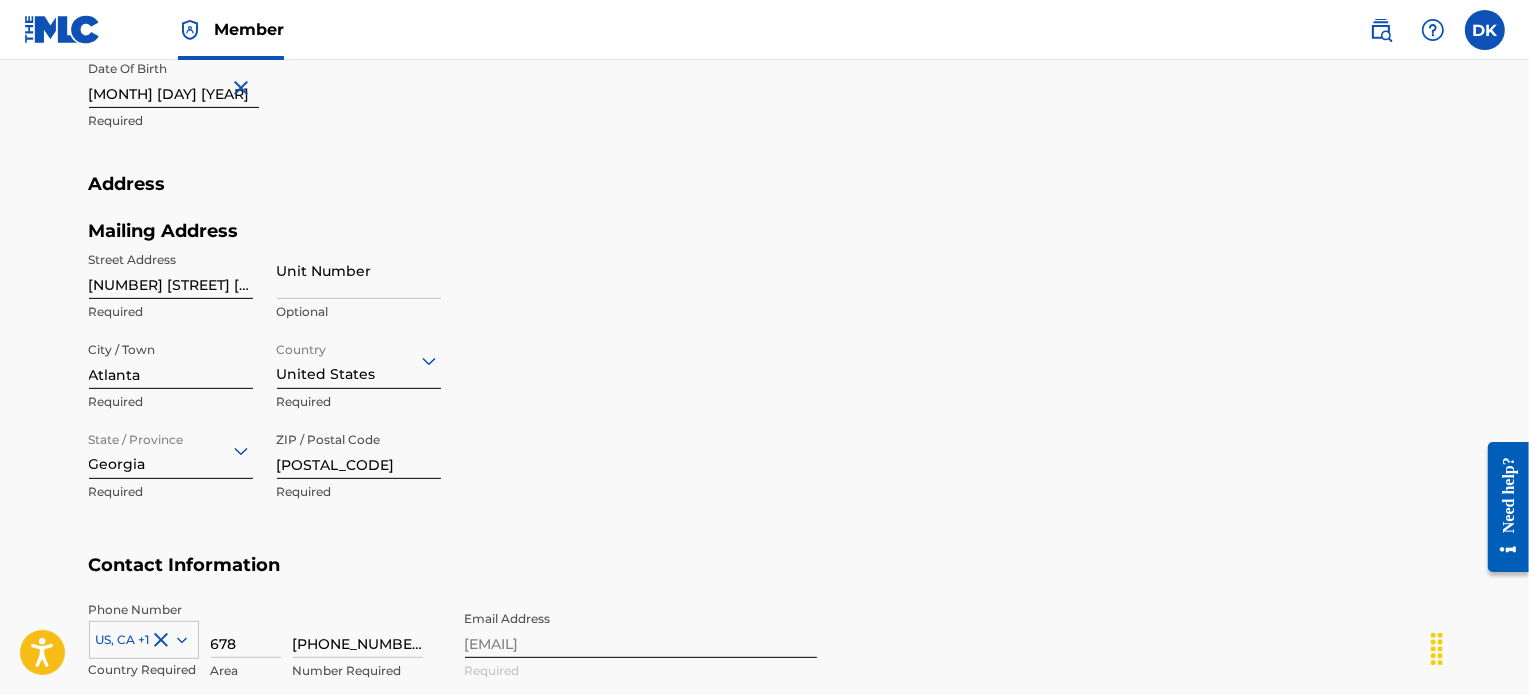 scroll, scrollTop: 907, scrollLeft: 0, axis: vertical 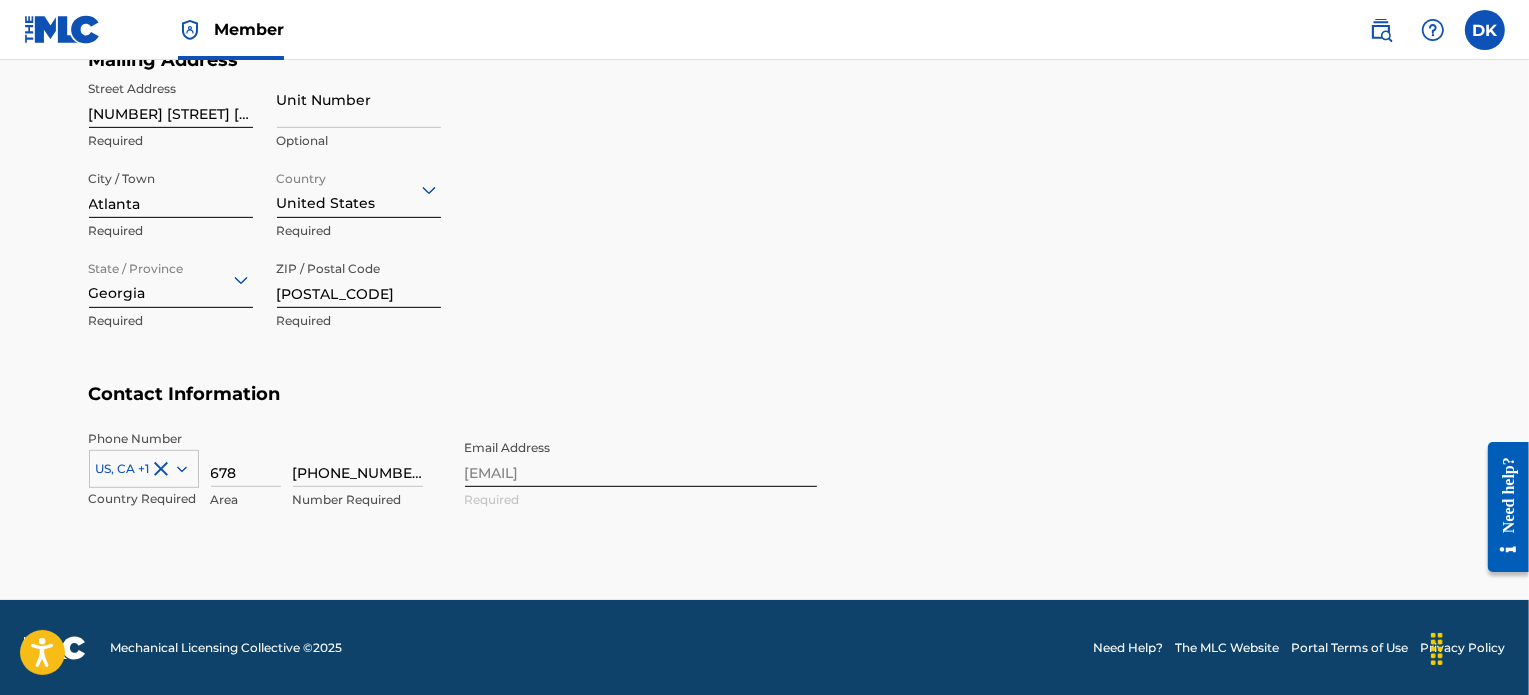 click on "Phone Number US, CA +1 Country Required [AREA_CODE] Area [PHONE_NUMBER] Number Required Email Address [EMAIL] Required" at bounding box center [453, 491] 